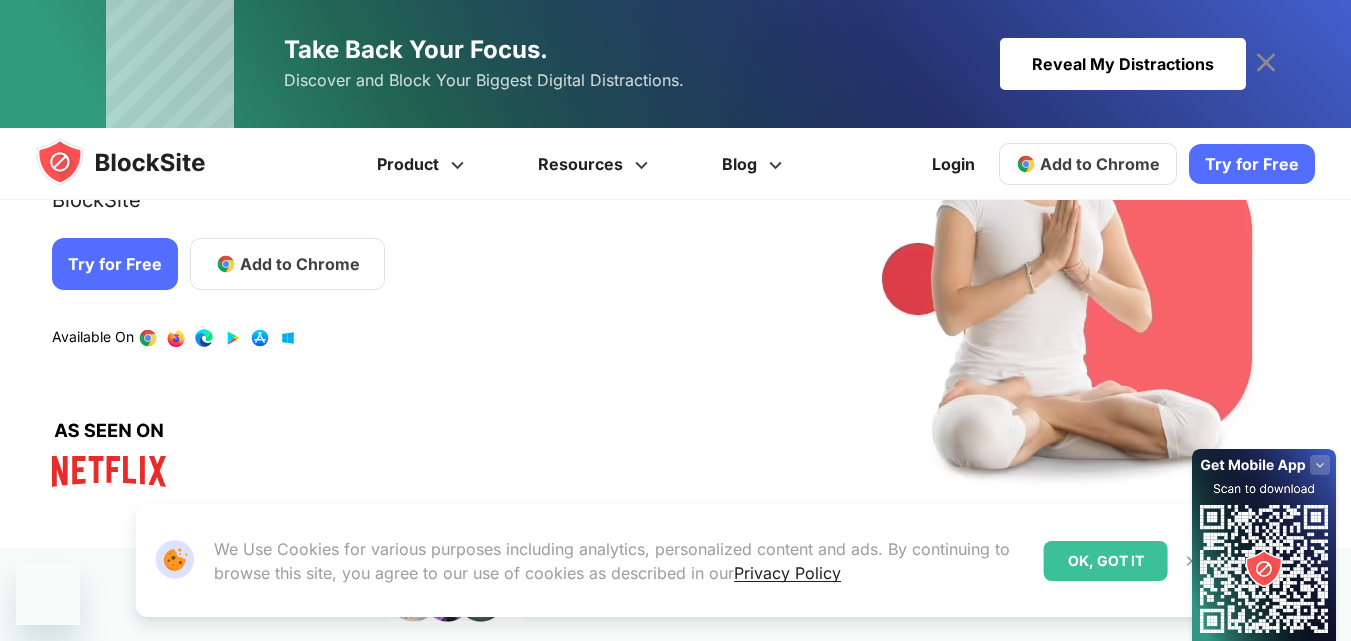 scroll, scrollTop: 200, scrollLeft: 0, axis: vertical 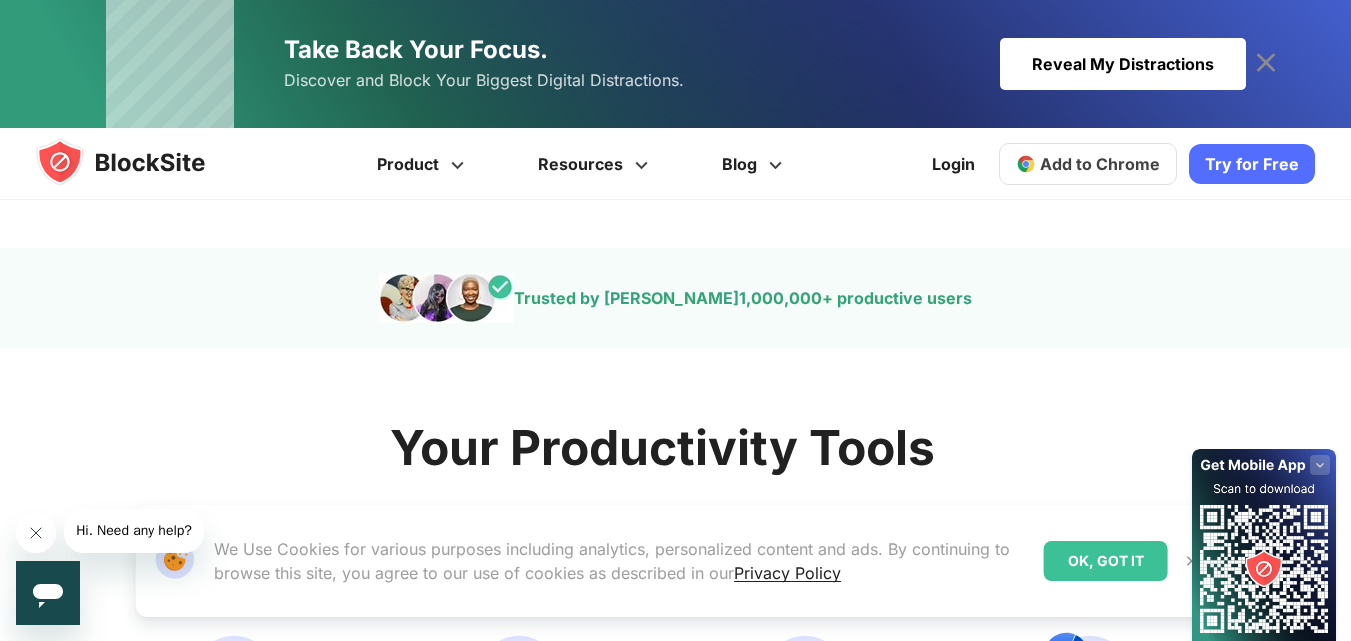 click at bounding box center (36, 533) 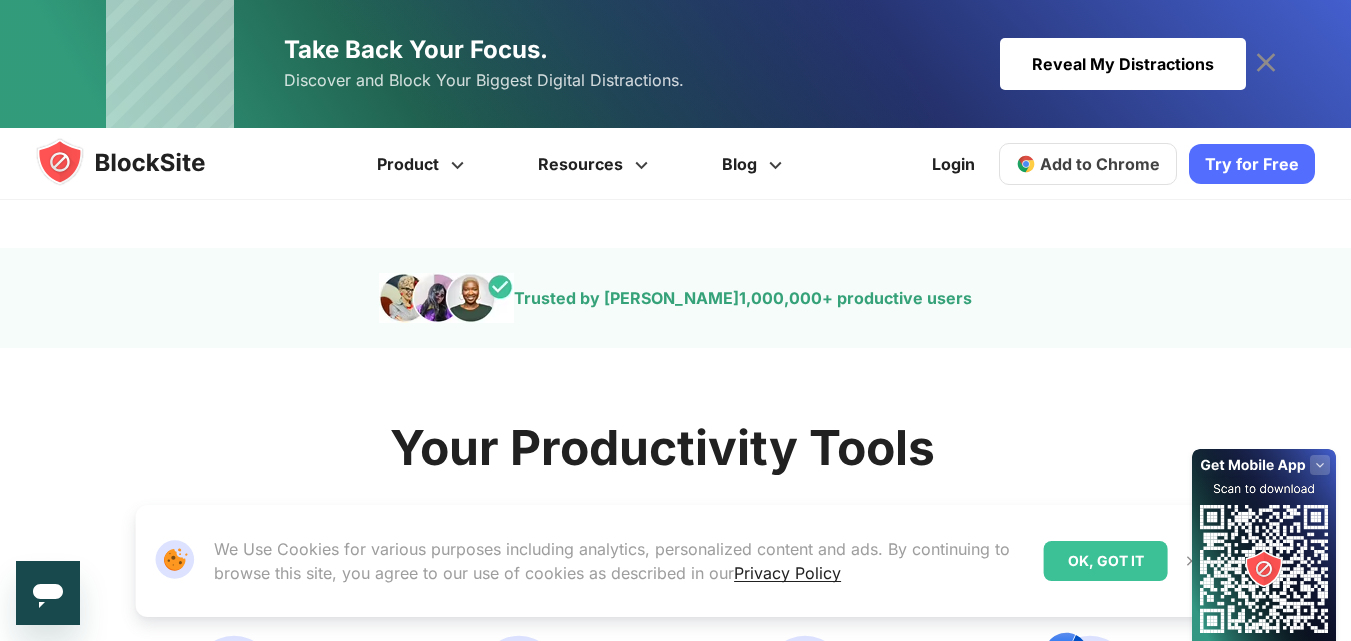 click 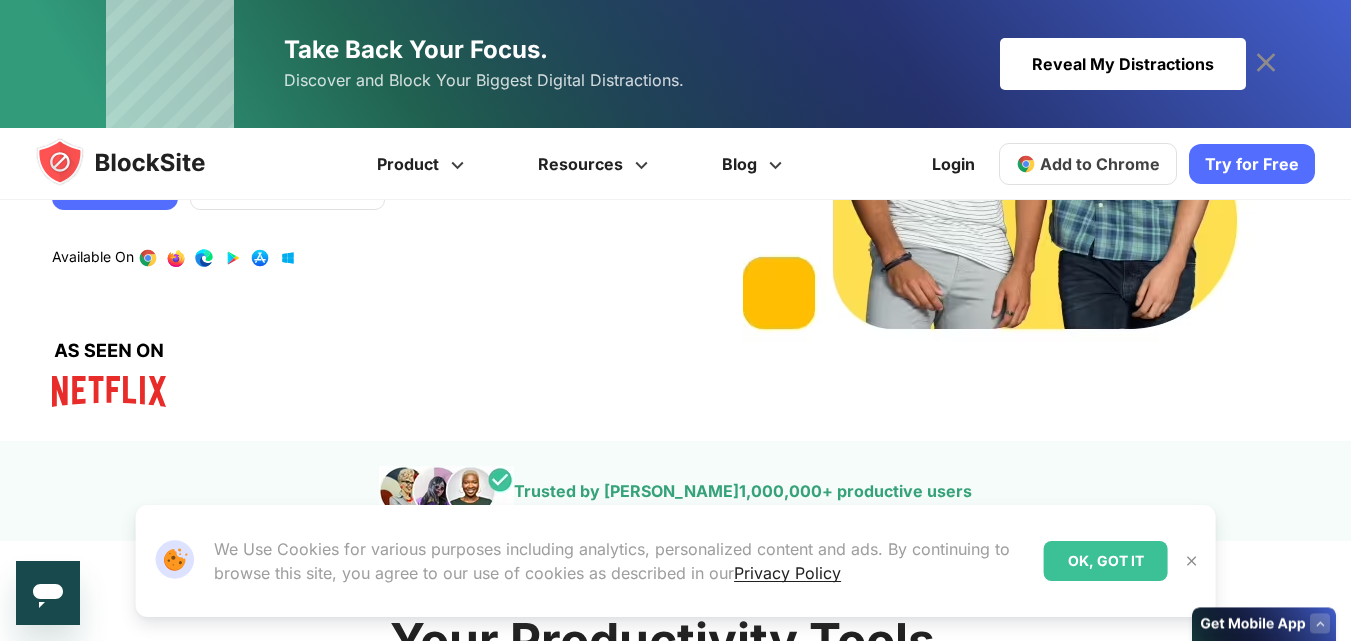 scroll, scrollTop: 300, scrollLeft: 0, axis: vertical 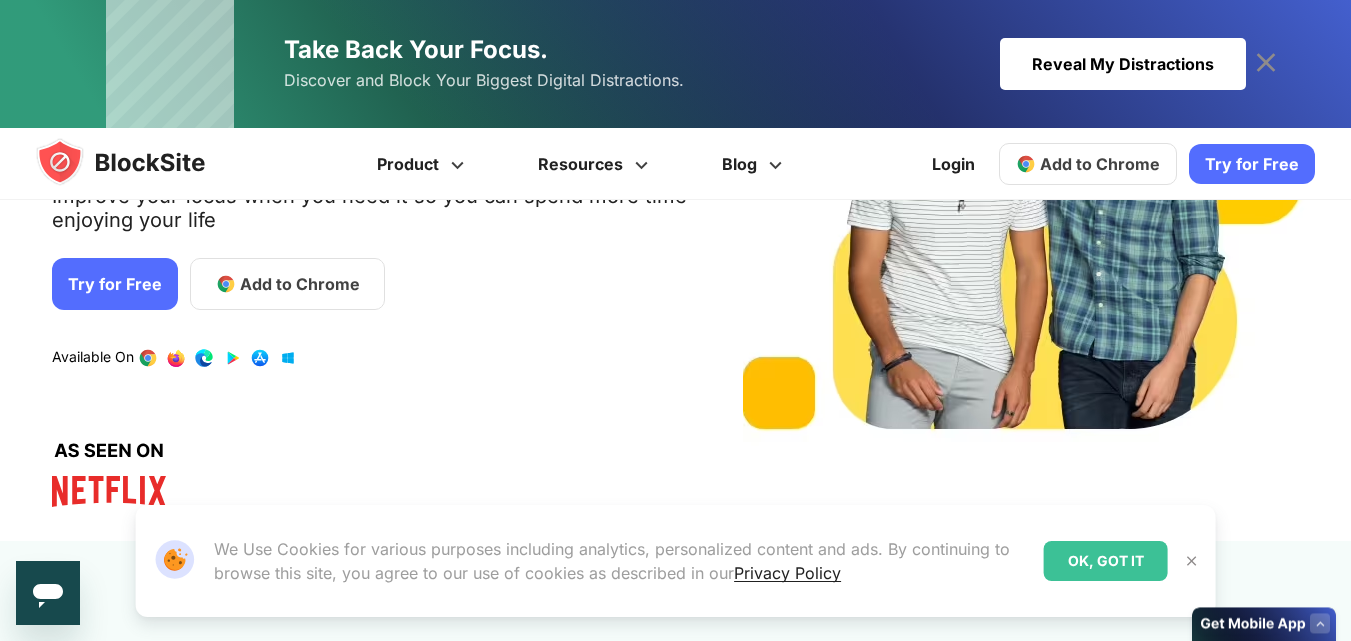 click 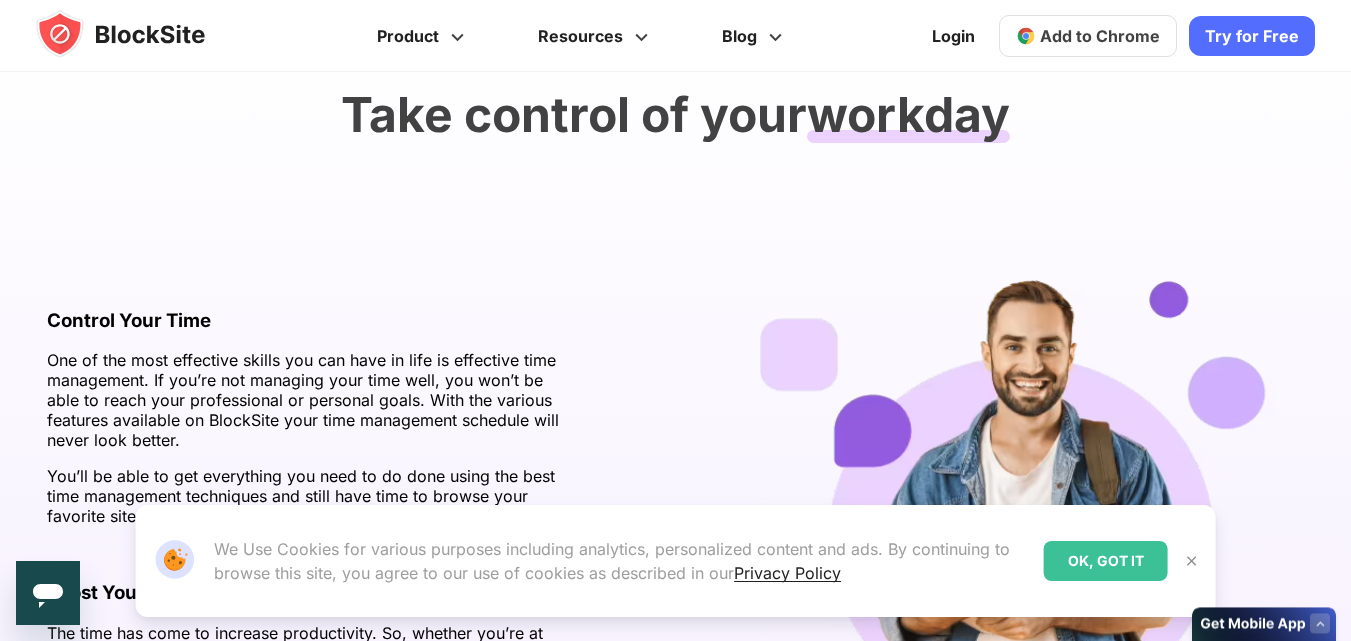 scroll, scrollTop: 2700, scrollLeft: 0, axis: vertical 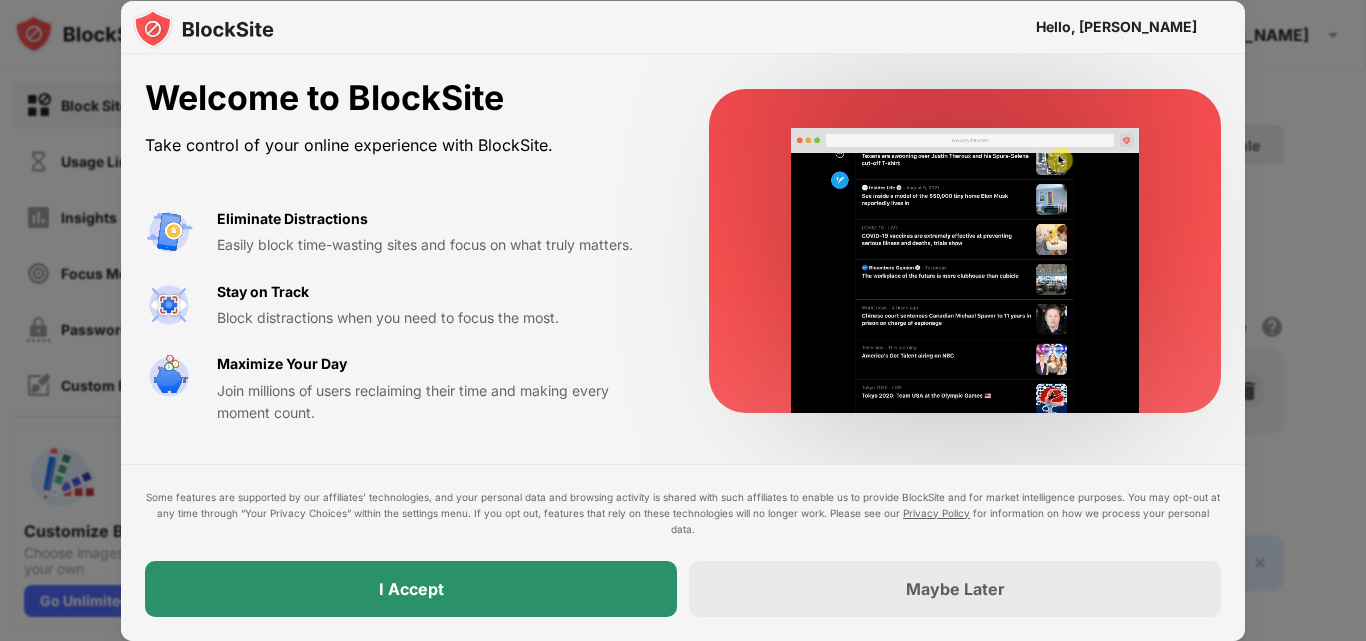 click on "I Accept" at bounding box center (411, 589) 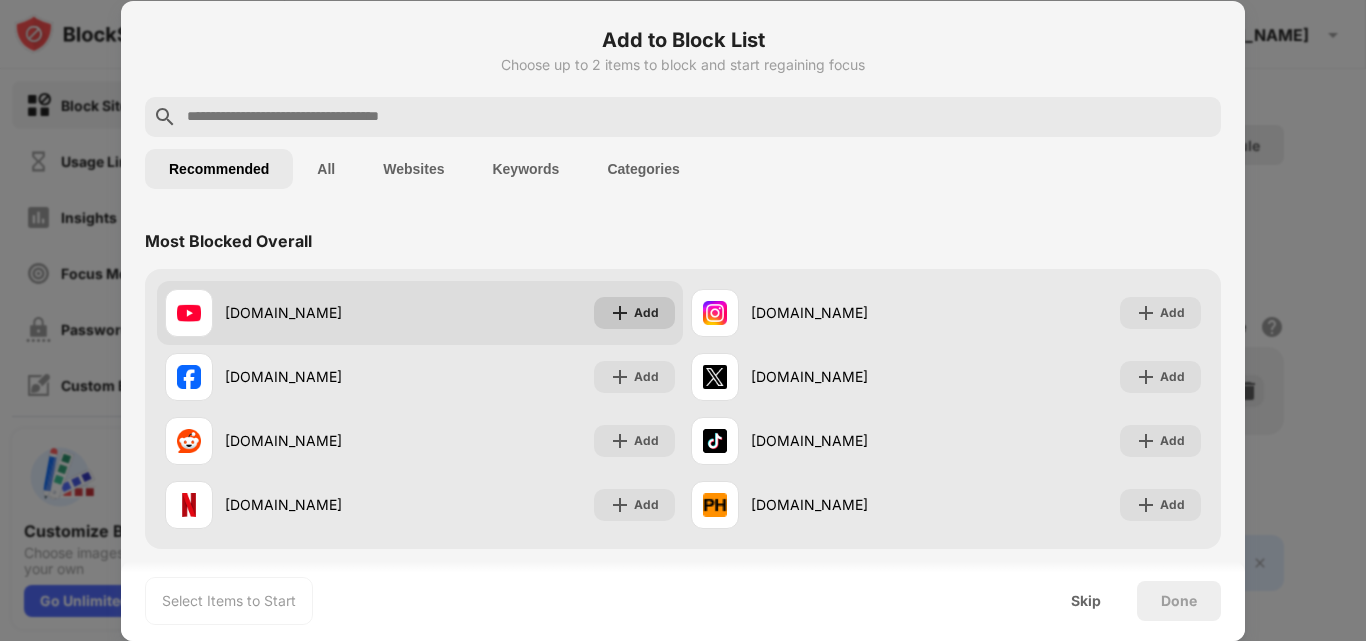 click on "Add" at bounding box center [634, 313] 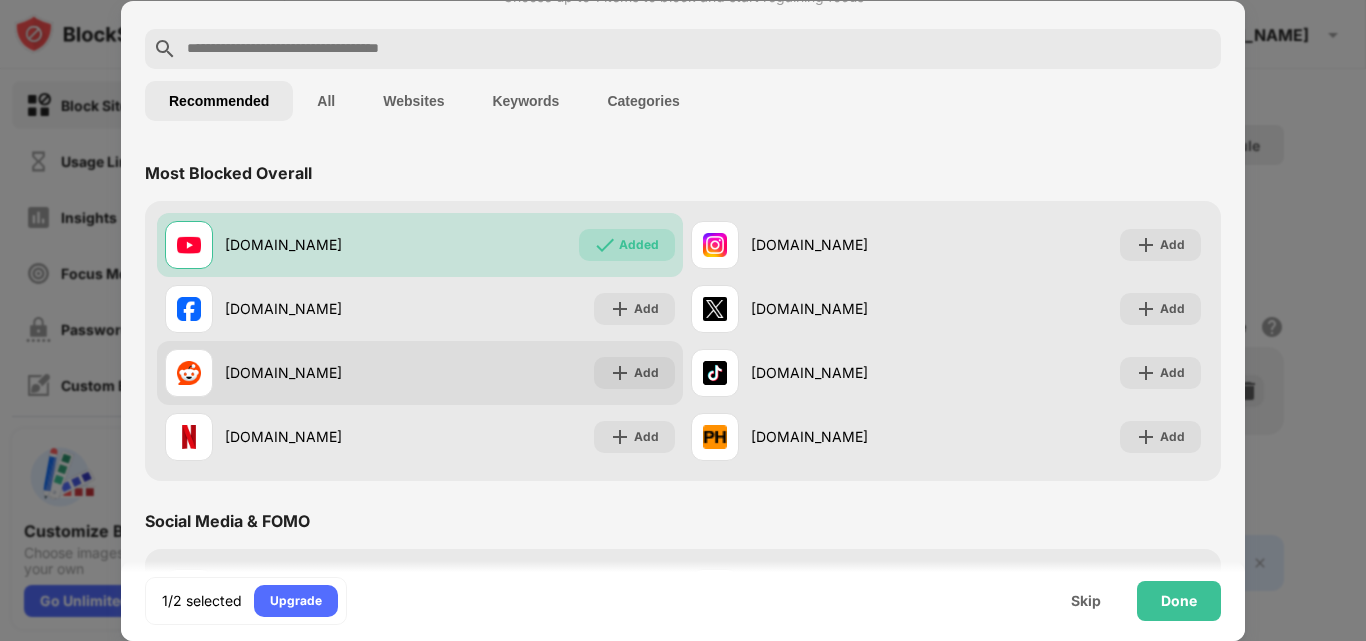 scroll, scrollTop: 0, scrollLeft: 0, axis: both 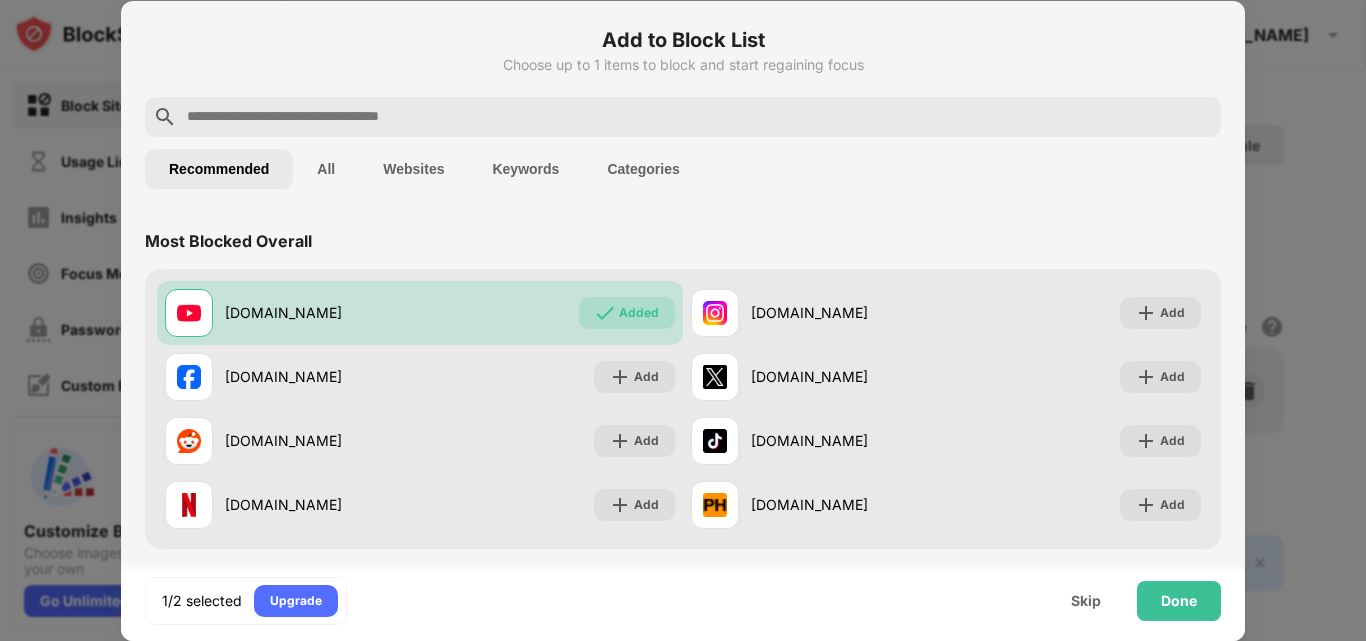click at bounding box center [699, 117] 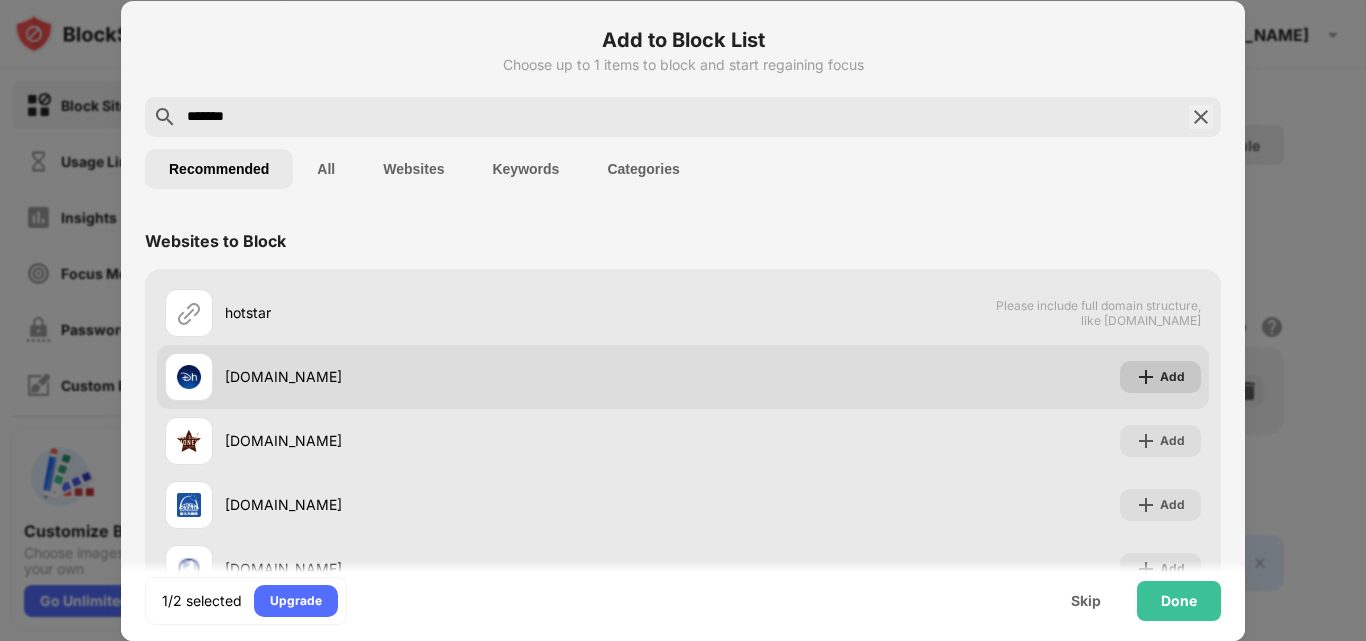 type on "*******" 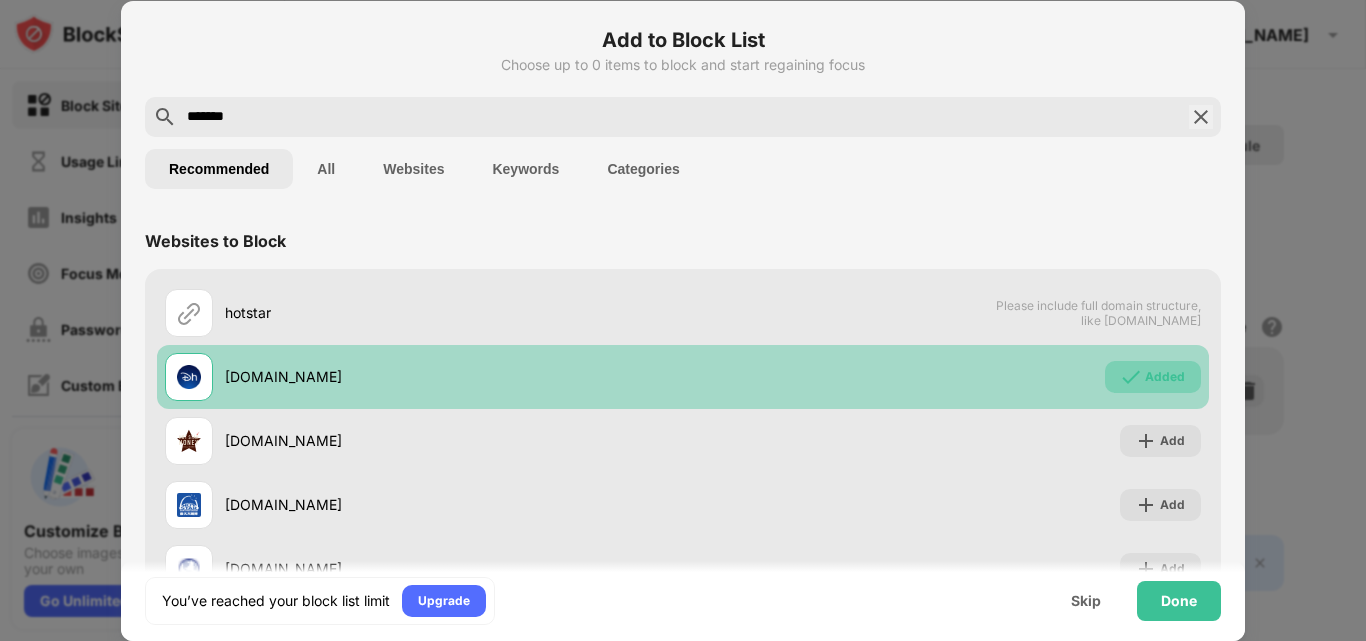 click on "Added" at bounding box center (1153, 377) 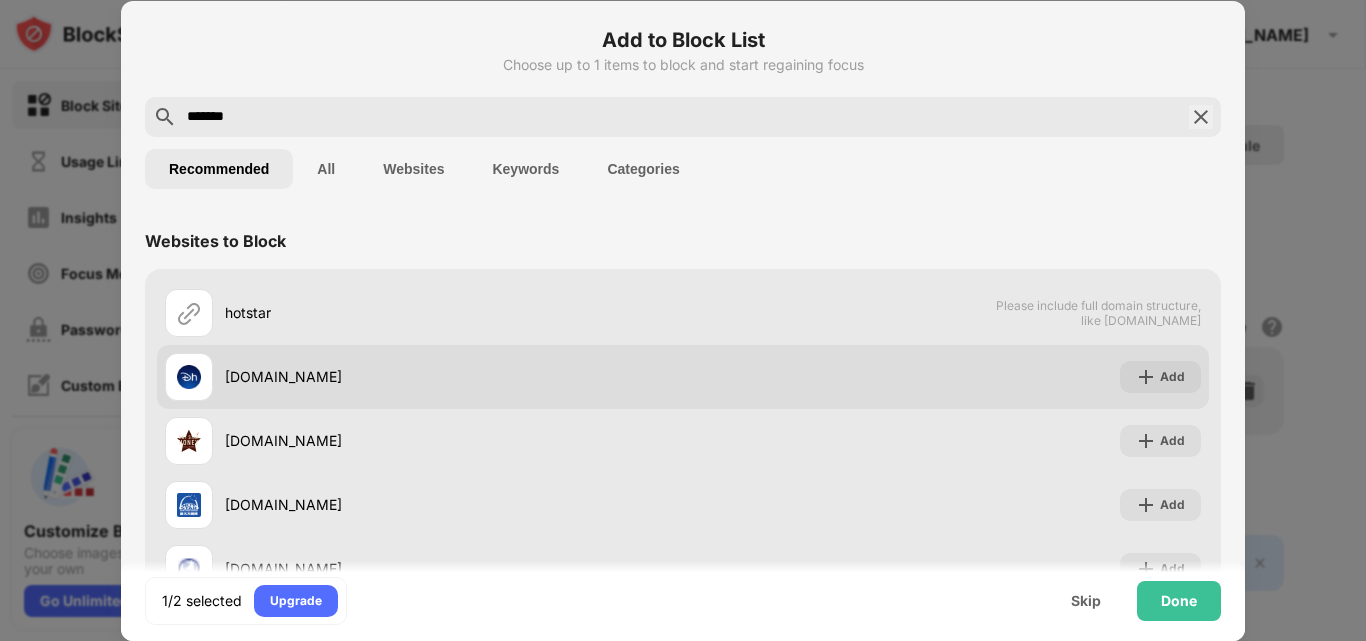 click at bounding box center (1146, 377) 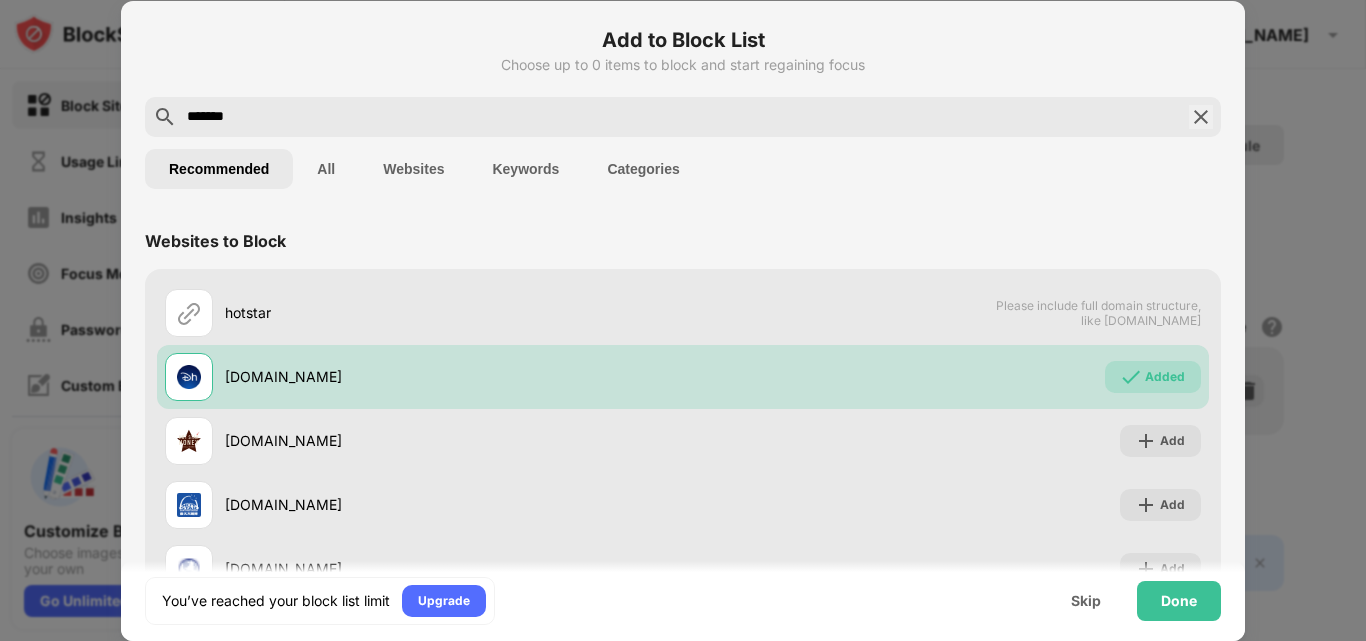 click on "Keywords" at bounding box center [525, 169] 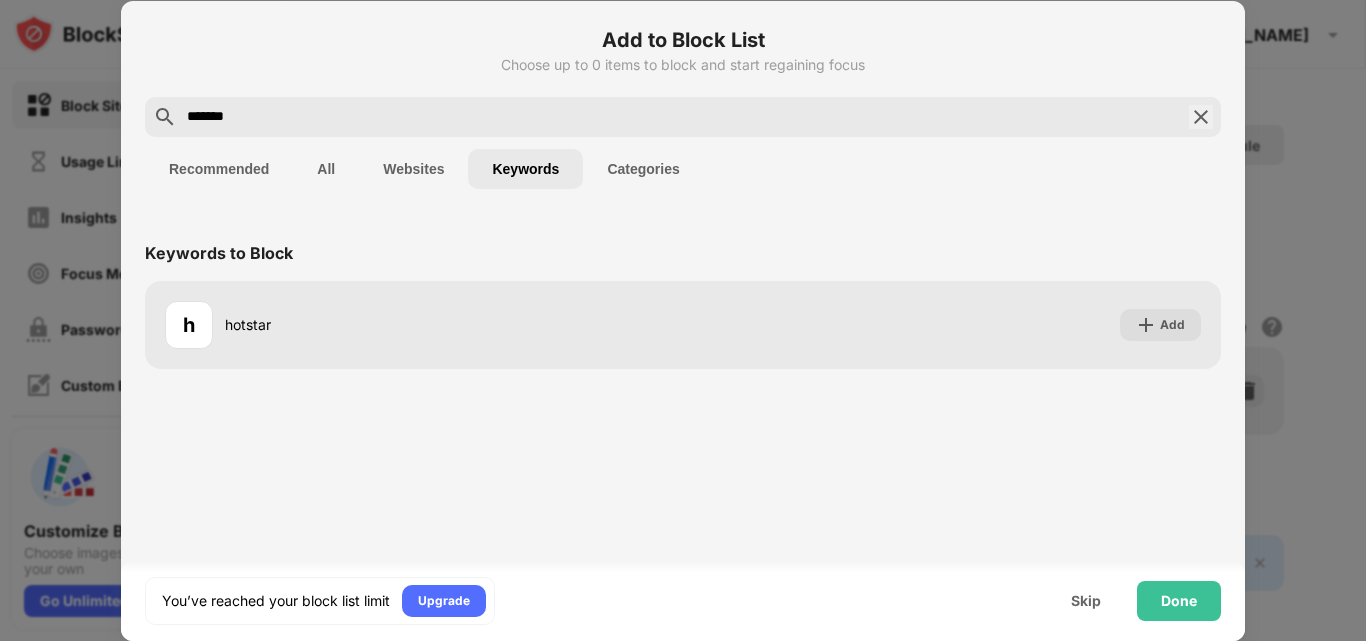 click on "Keywords" at bounding box center [525, 169] 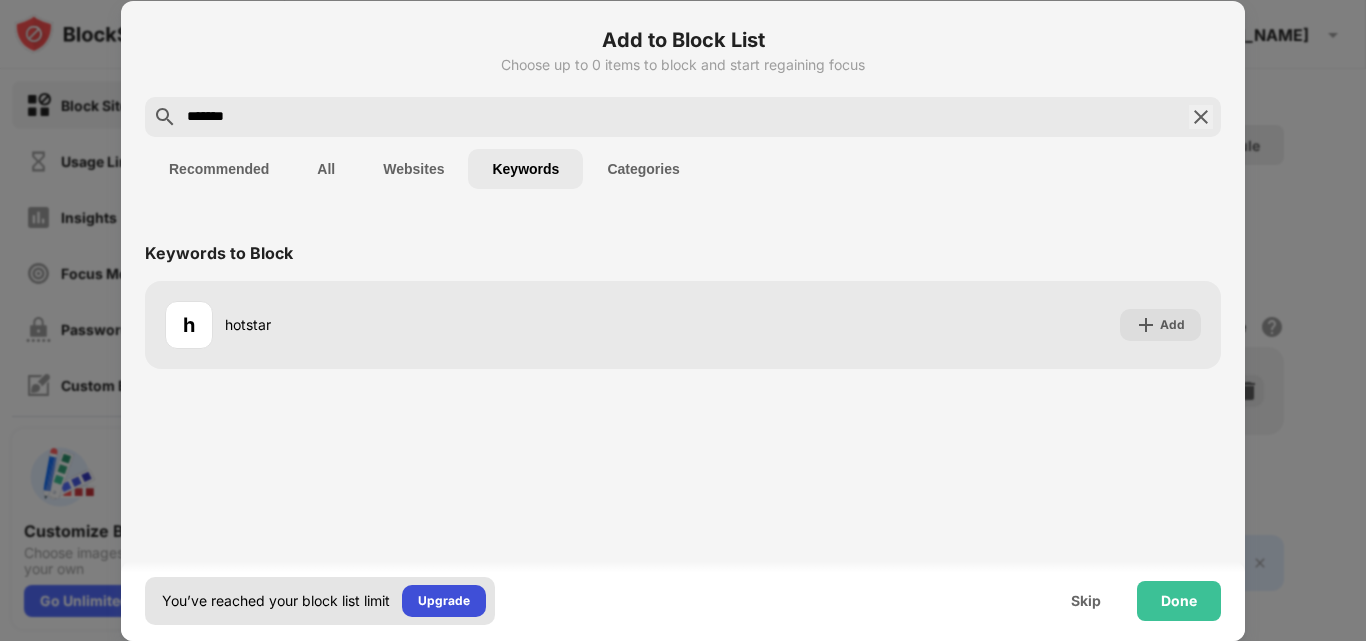 click on "Upgrade" at bounding box center (444, 601) 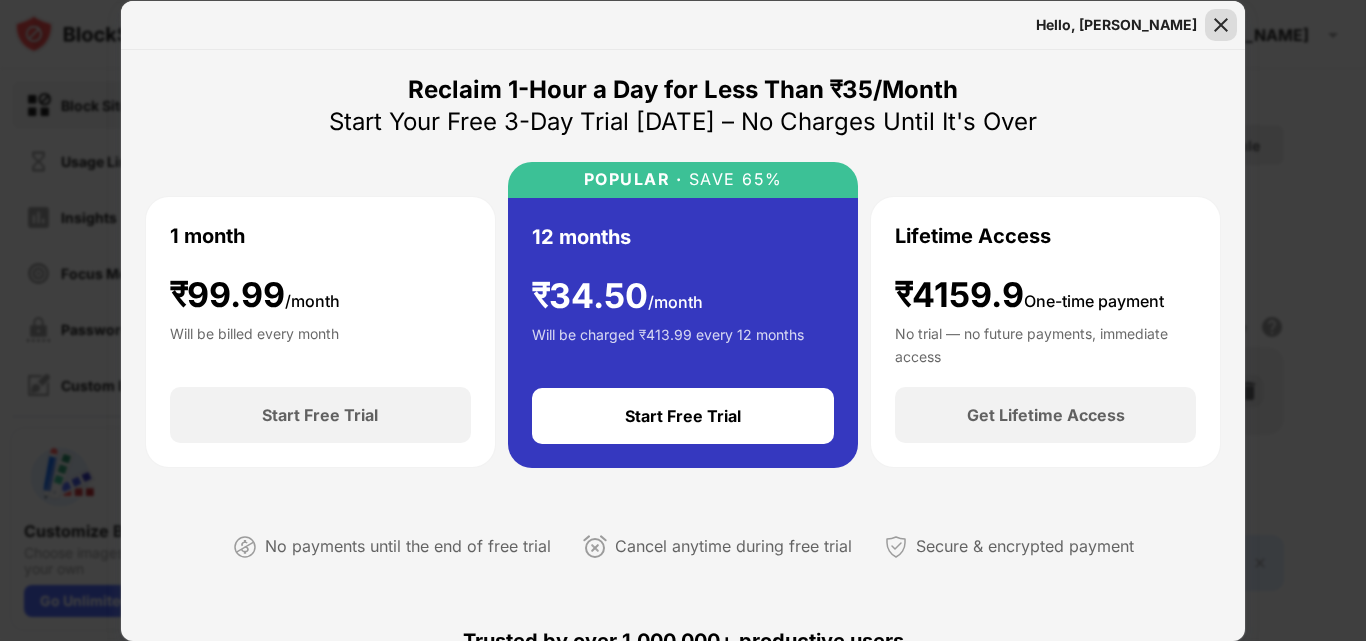 click at bounding box center (1221, 25) 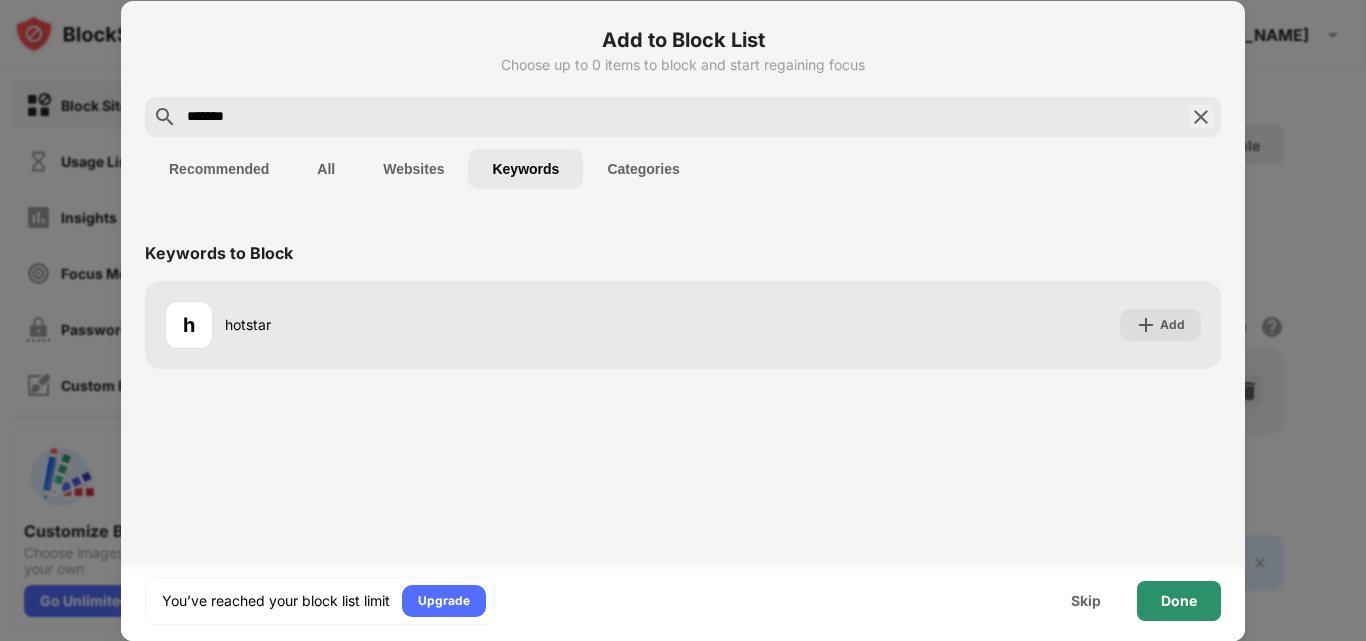 click on "Done" at bounding box center (1179, 601) 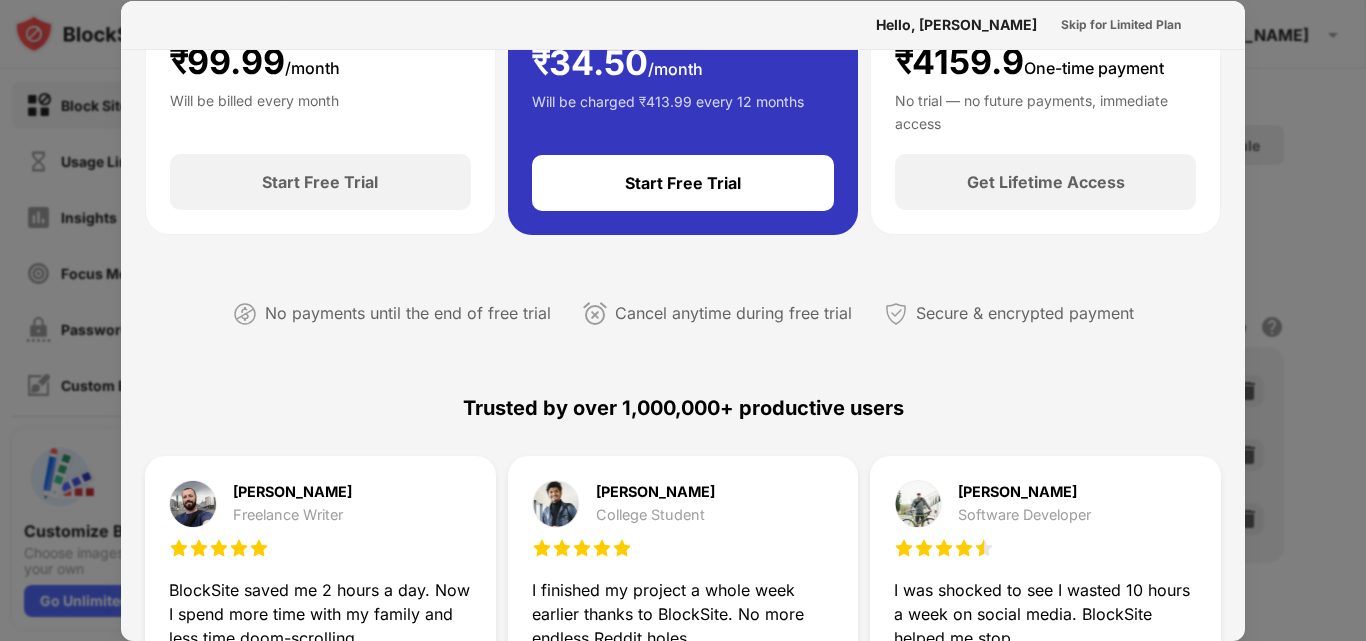 scroll, scrollTop: 0, scrollLeft: 0, axis: both 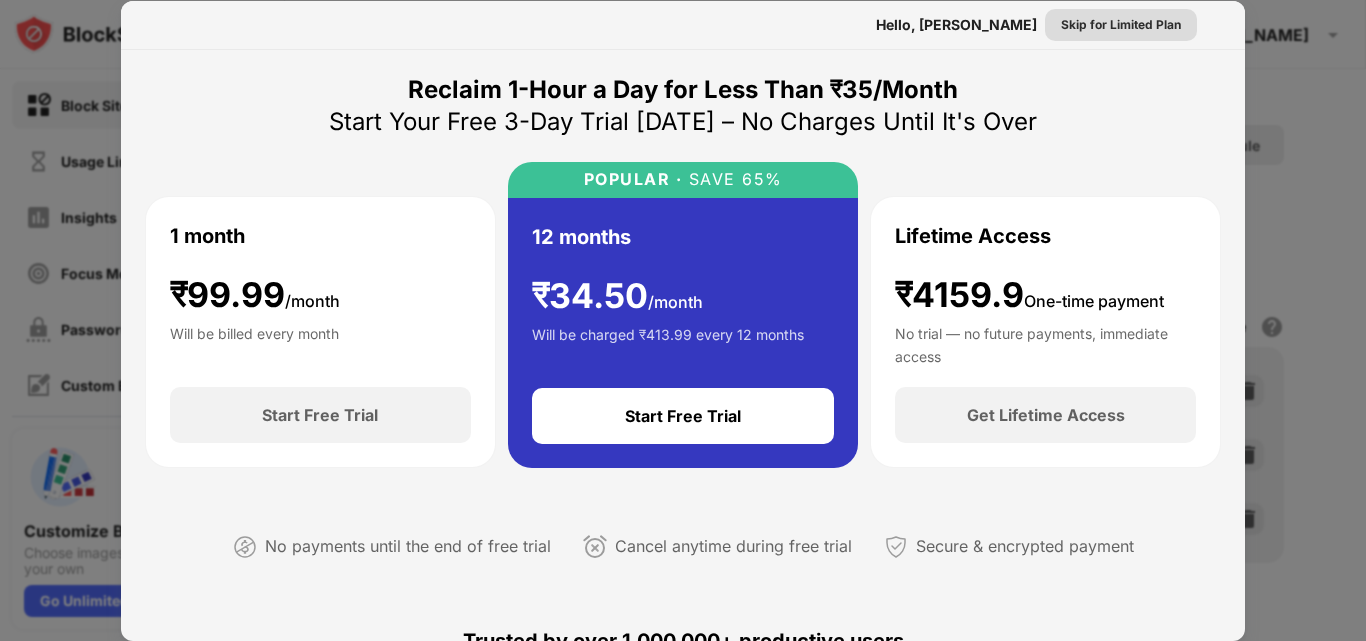 click on "Skip for Limited Plan" at bounding box center (1121, 25) 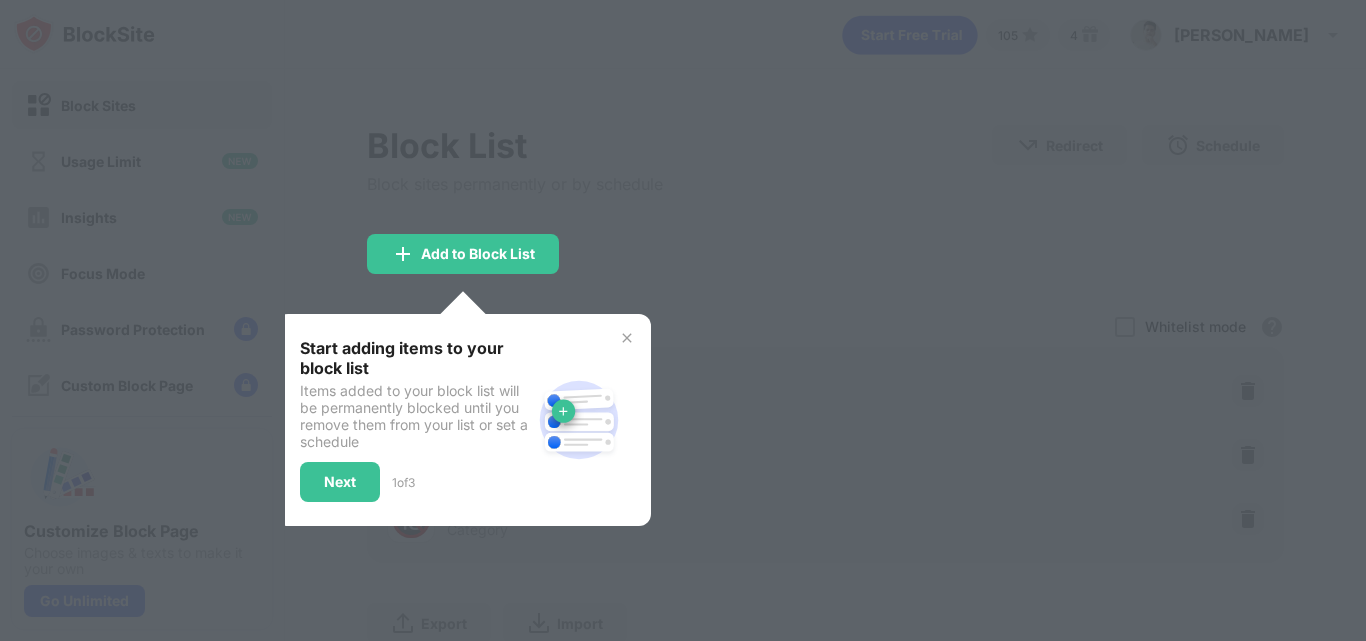 click at bounding box center (683, 320) 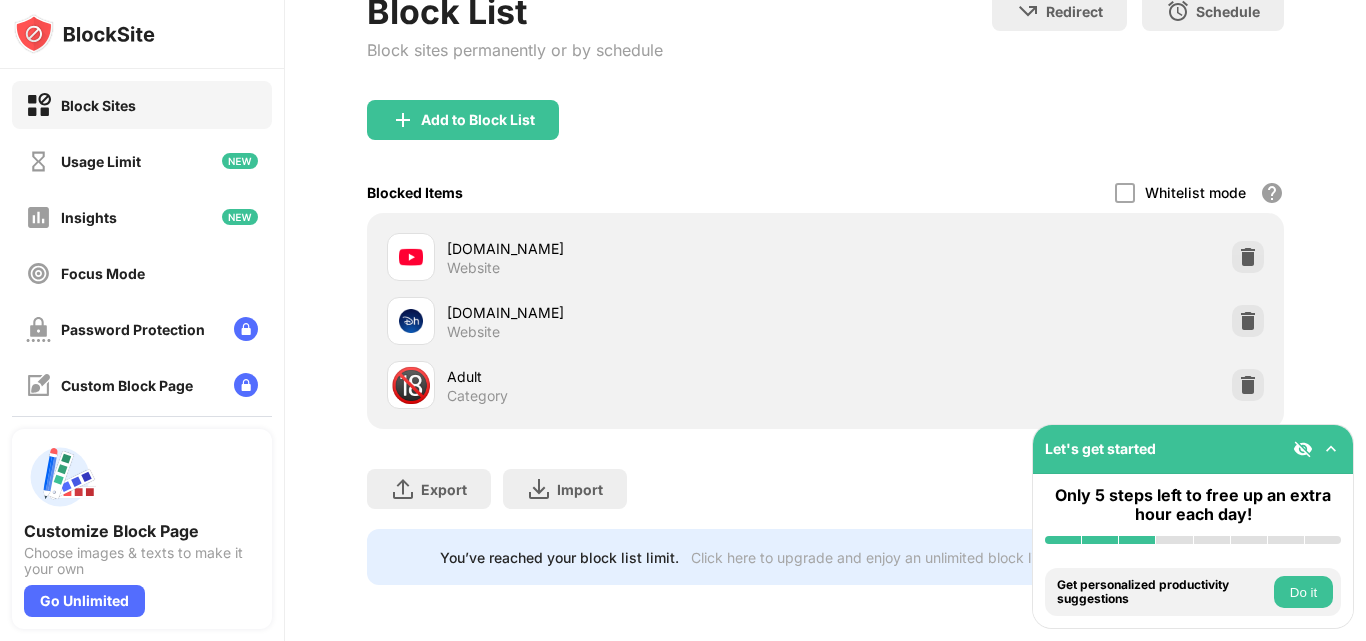scroll, scrollTop: 149, scrollLeft: 0, axis: vertical 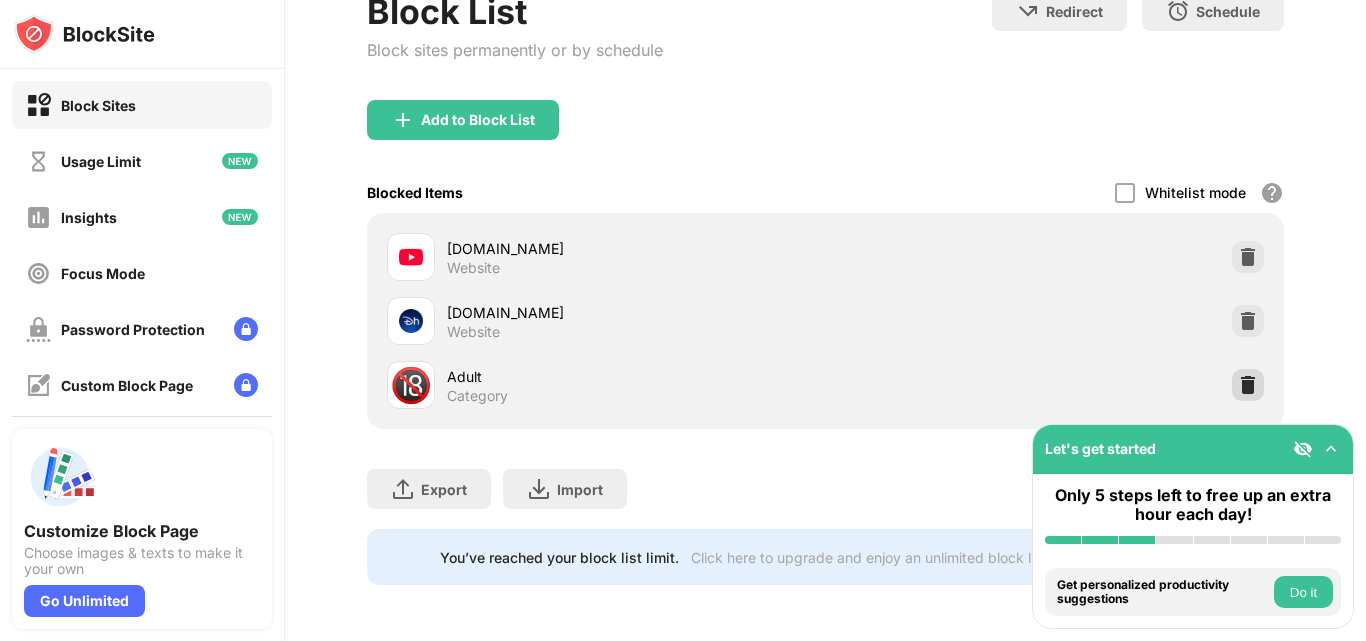 click at bounding box center (1248, 385) 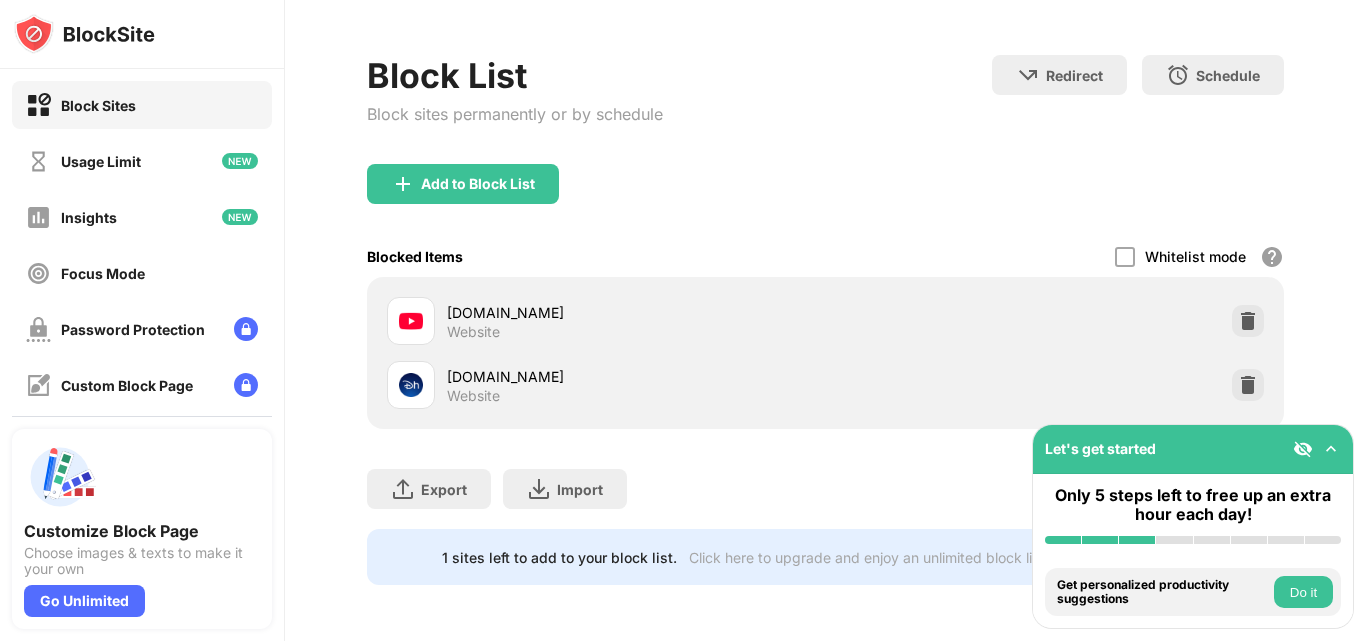 click at bounding box center (1331, 449) 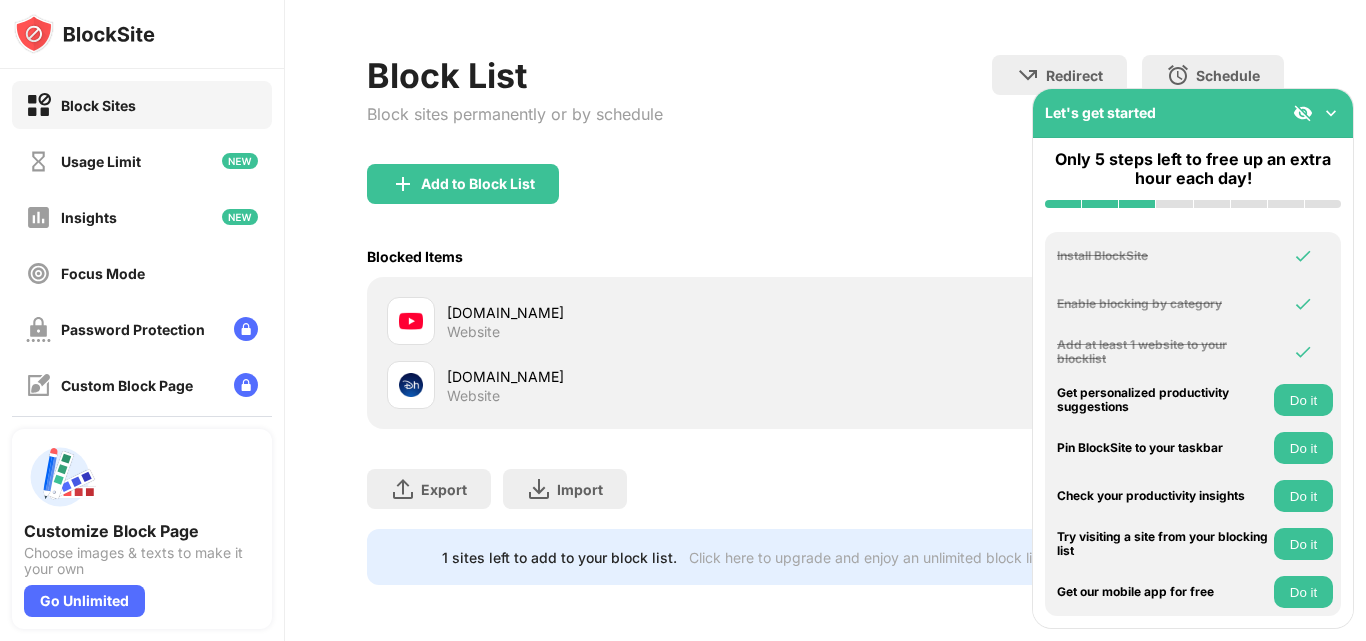 click at bounding box center [1331, 113] 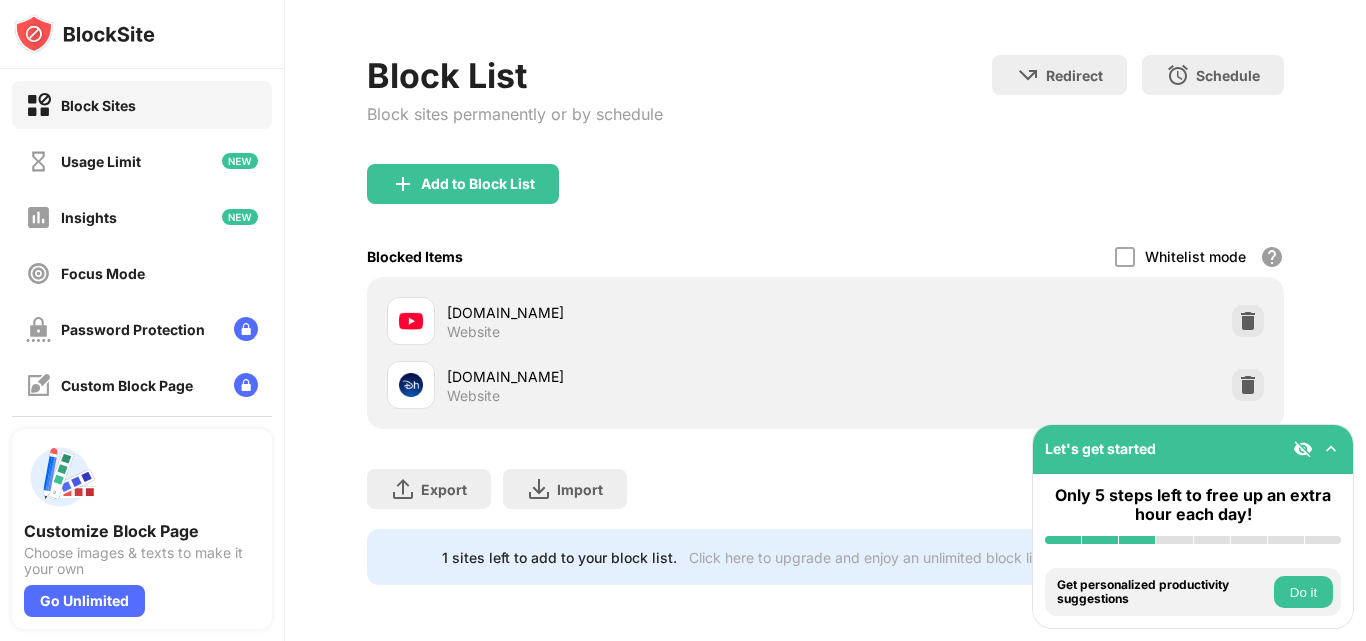 click at bounding box center (1331, 449) 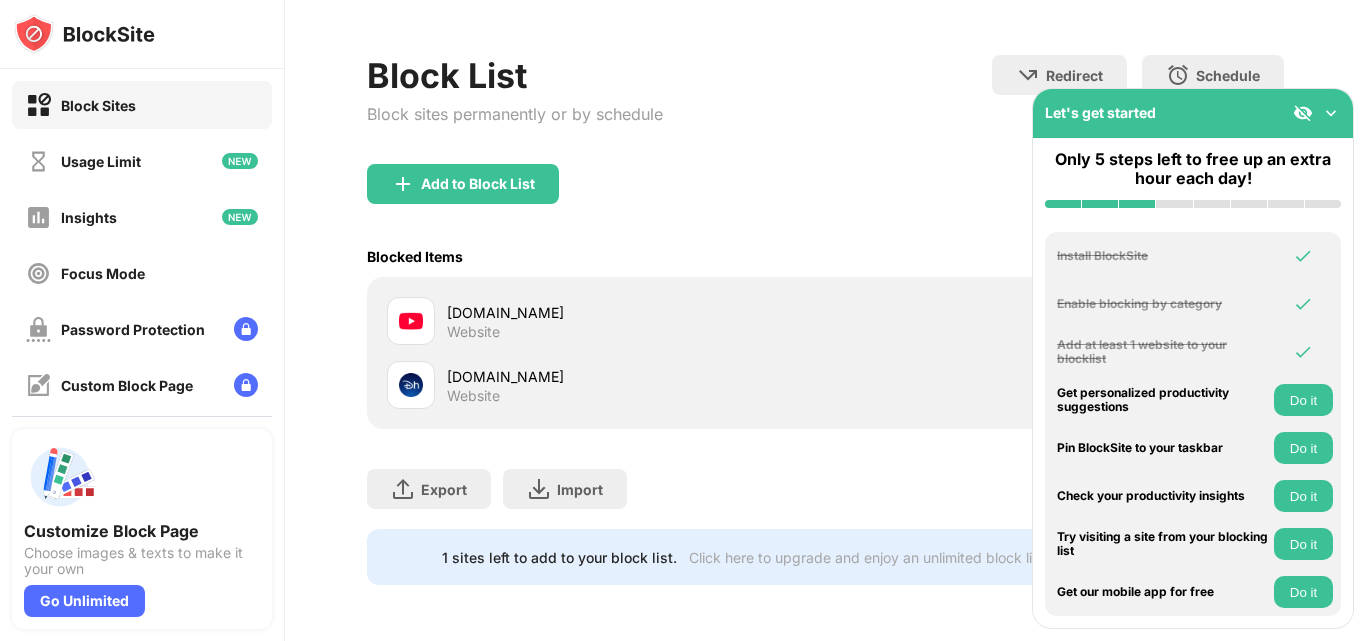 click at bounding box center (1331, 113) 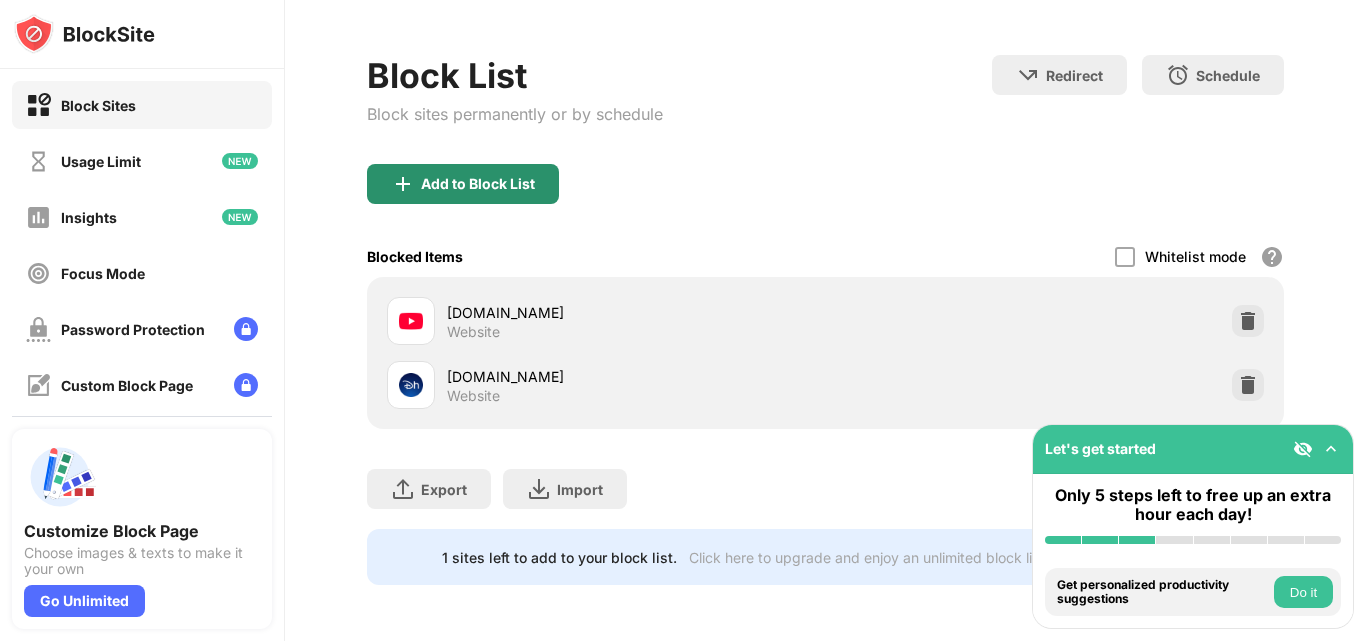 click on "Add to Block List" at bounding box center [478, 184] 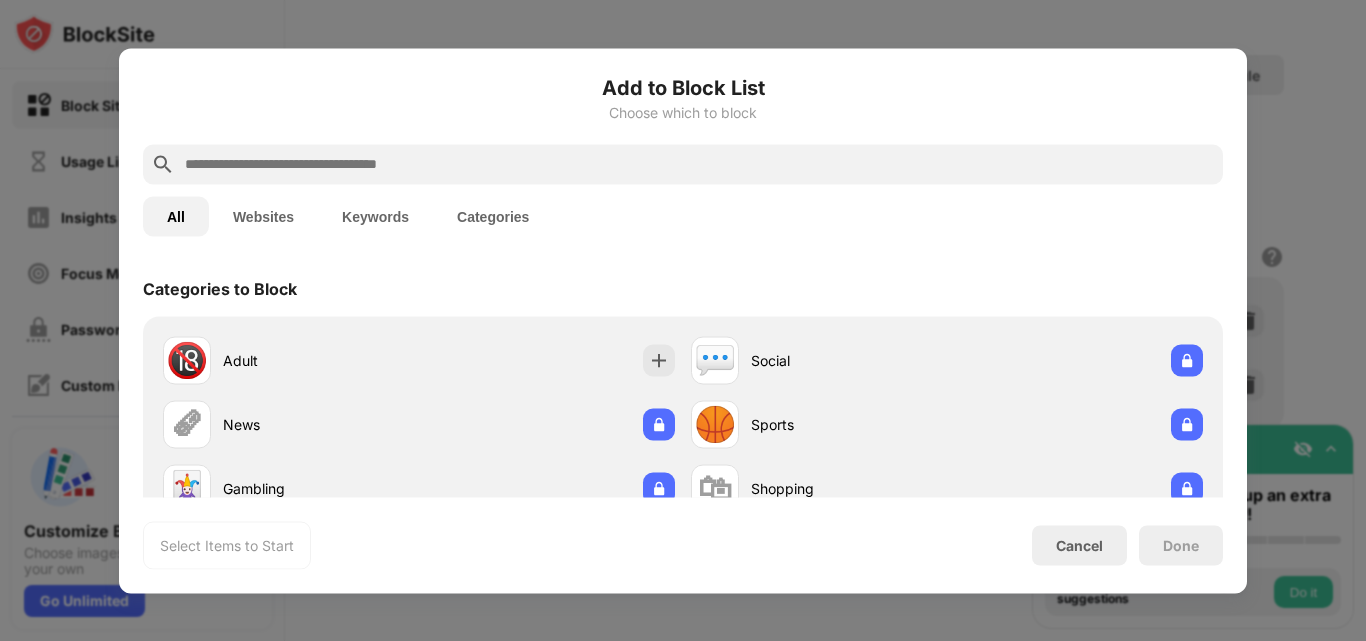 click on "Keywords" at bounding box center [375, 216] 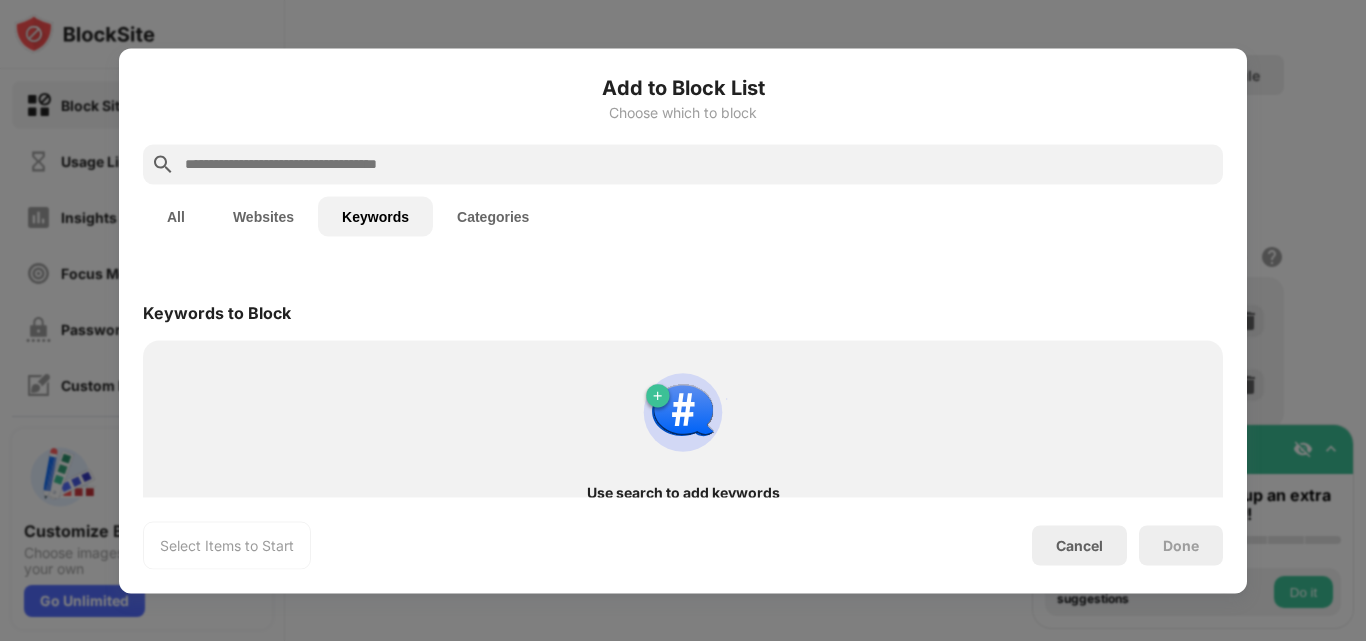 click at bounding box center (699, 164) 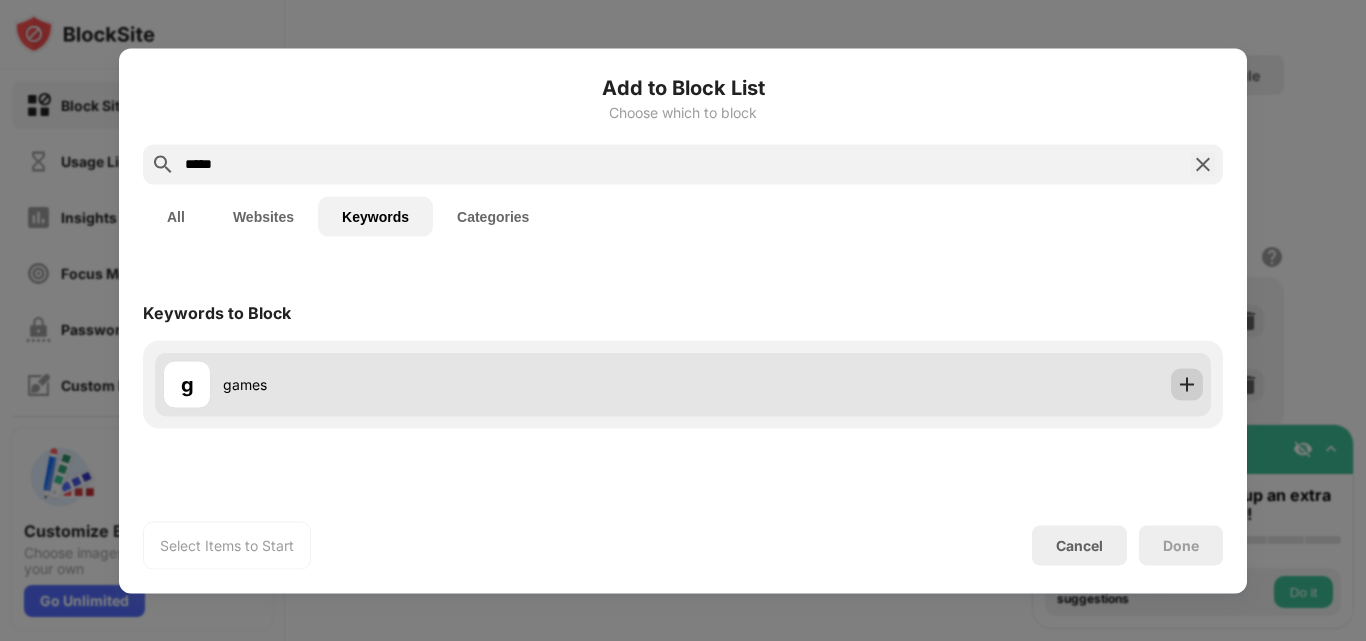 type on "*****" 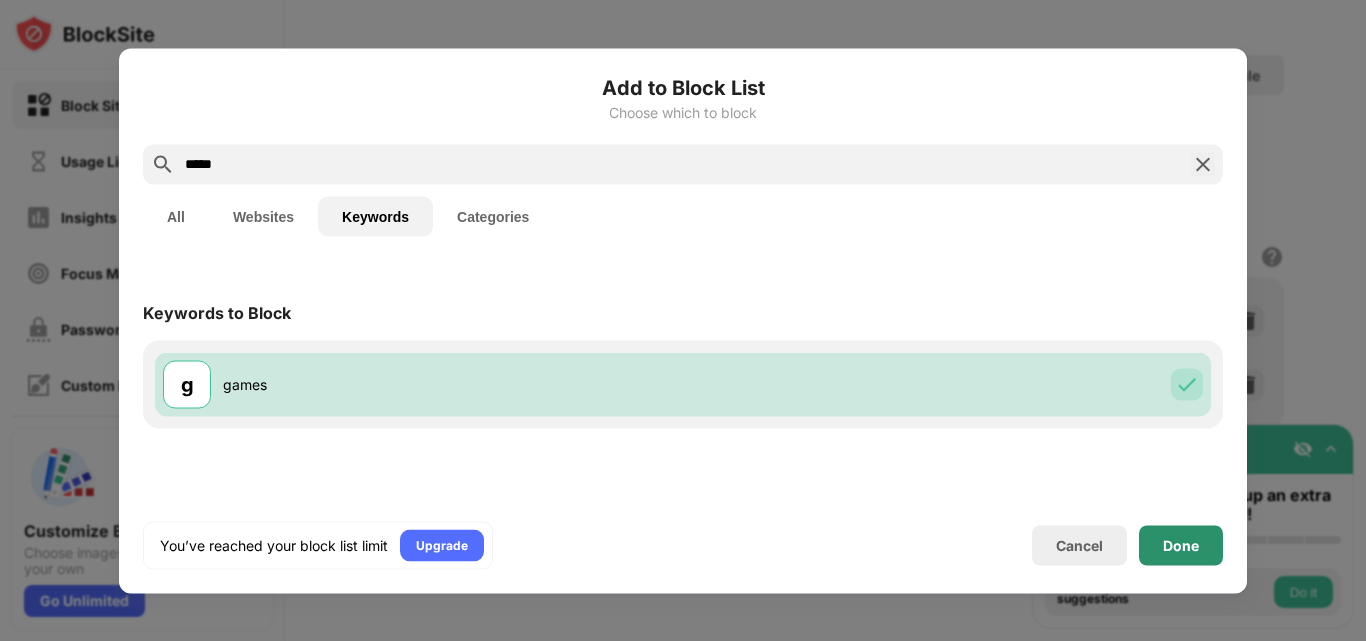 click on "Done" at bounding box center (1181, 545) 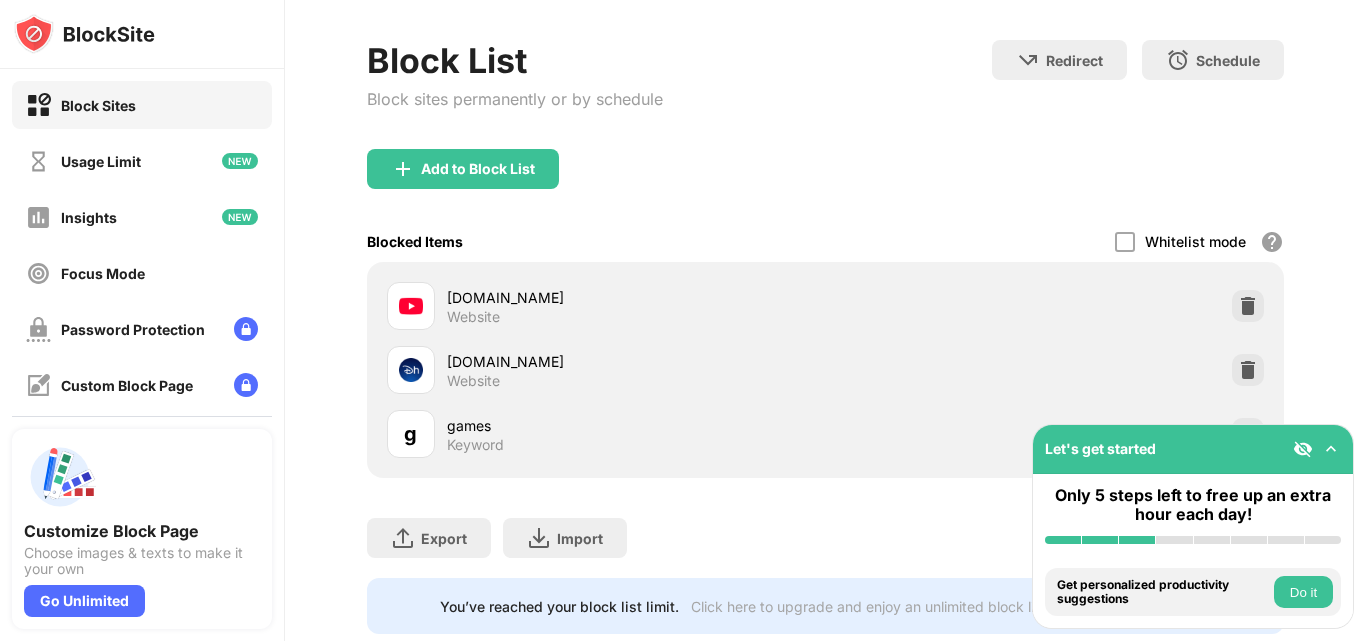 scroll, scrollTop: 149, scrollLeft: 0, axis: vertical 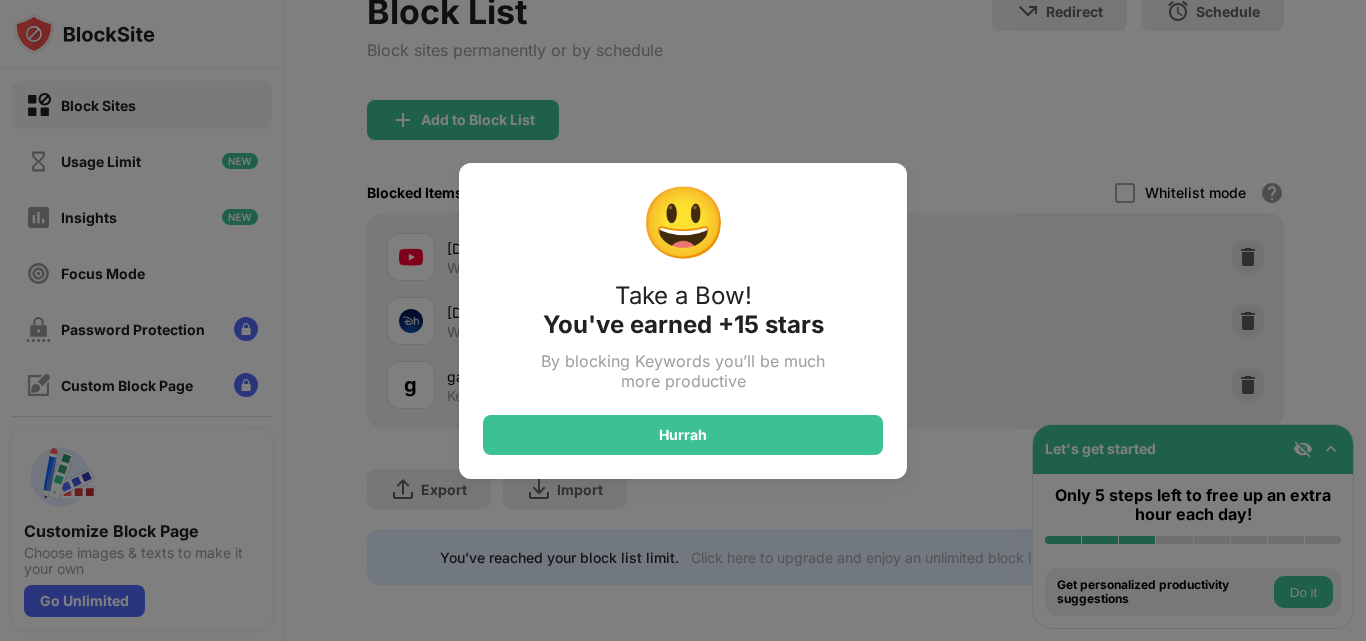 click on "😃 Take a Bow! You've earned +15 stars By blocking Keywords you’ll be much more productive Hurrah" at bounding box center (683, 320) 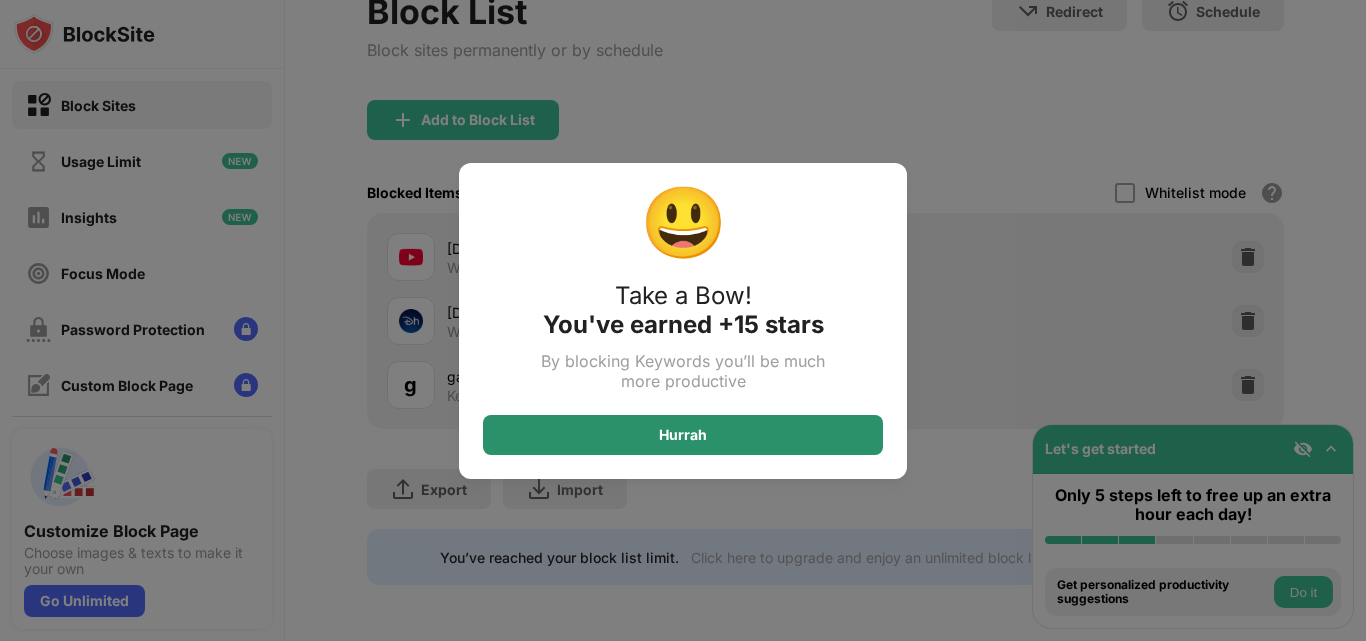 click on "Hurrah" at bounding box center (683, 435) 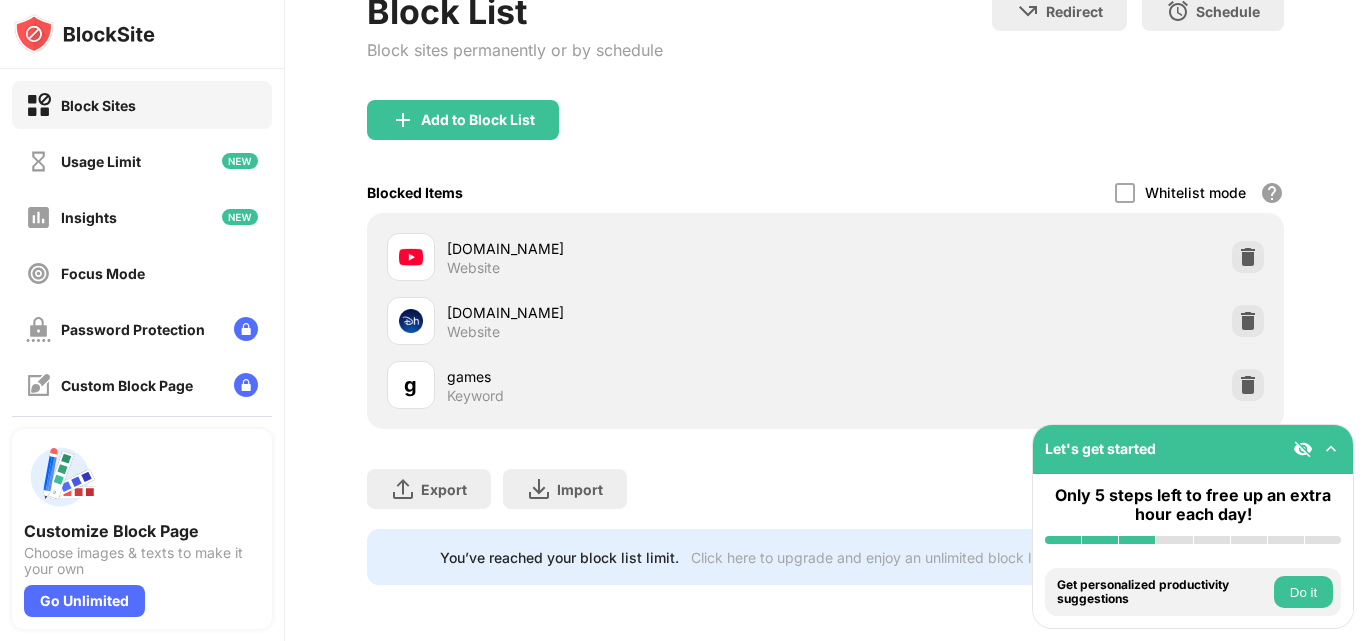 click at bounding box center (1303, 449) 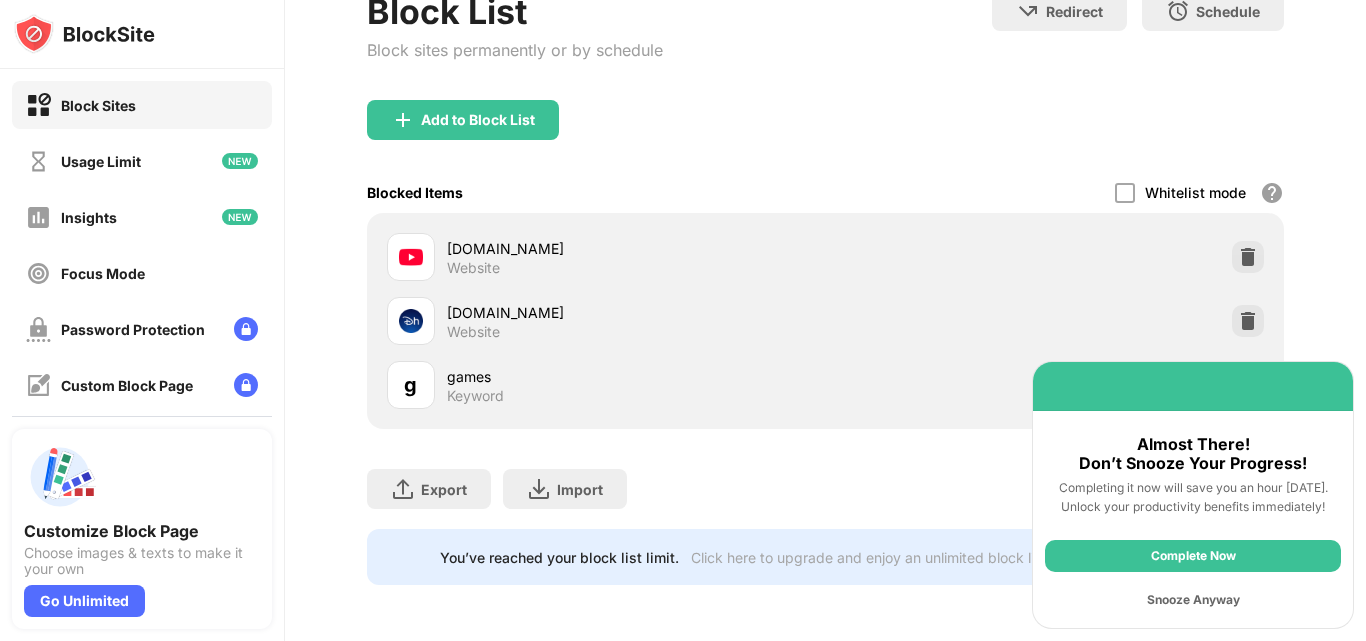 click on "Snooze Anyway" at bounding box center (1193, 600) 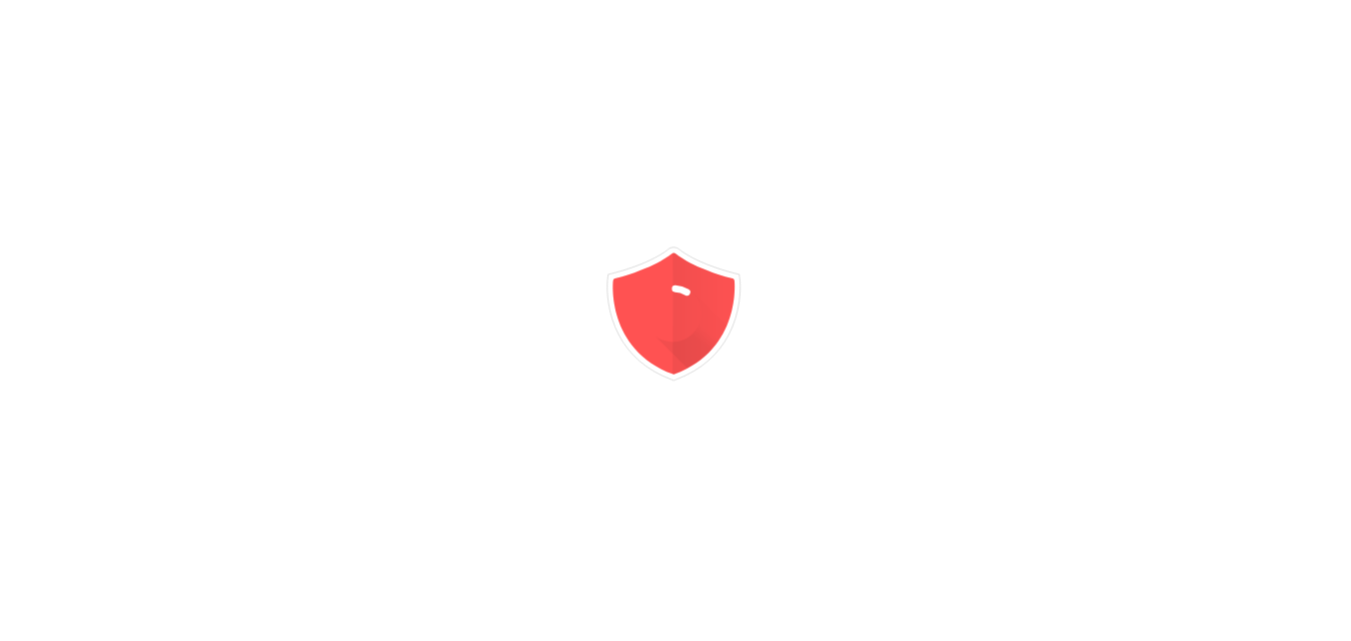 scroll, scrollTop: 0, scrollLeft: 0, axis: both 